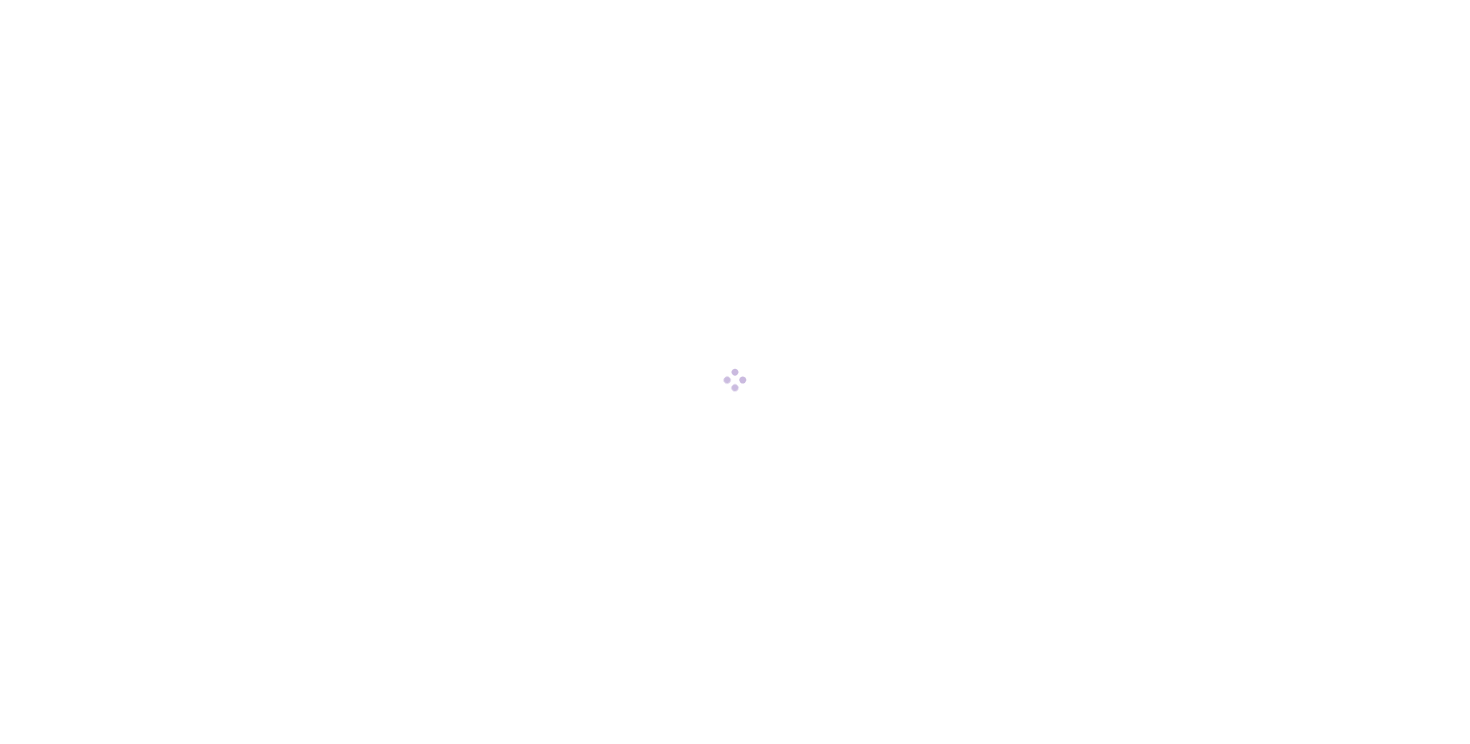 scroll, scrollTop: 0, scrollLeft: 0, axis: both 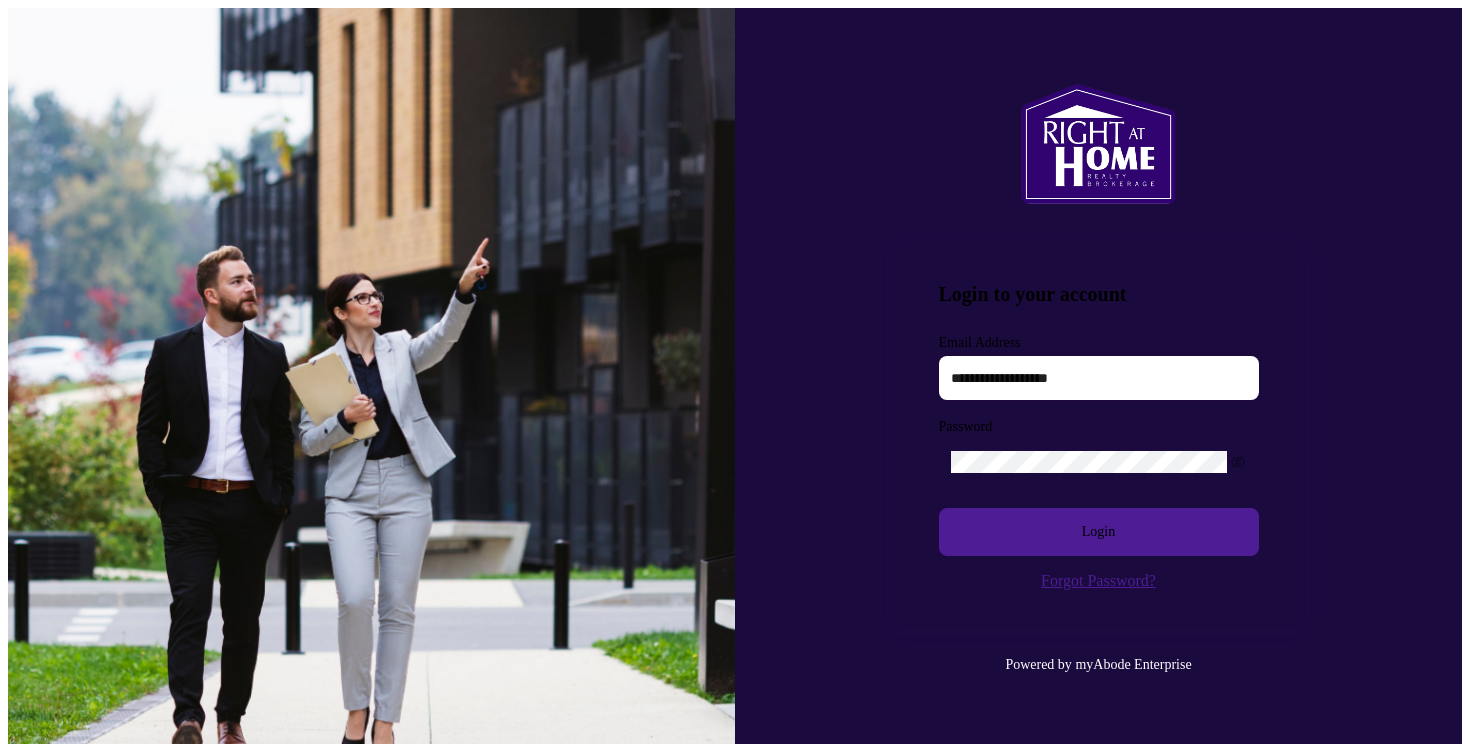 click at bounding box center (1099, 378) 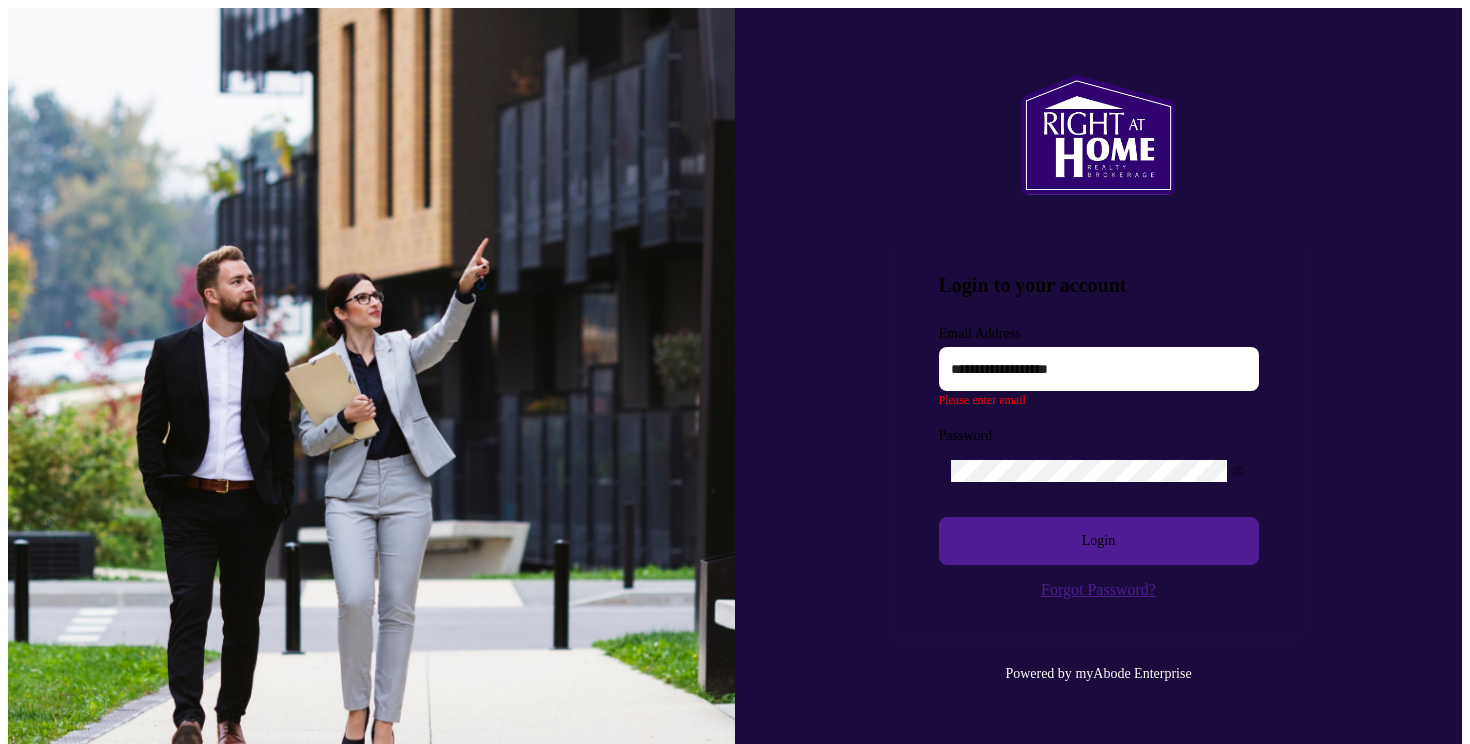 type on "**********" 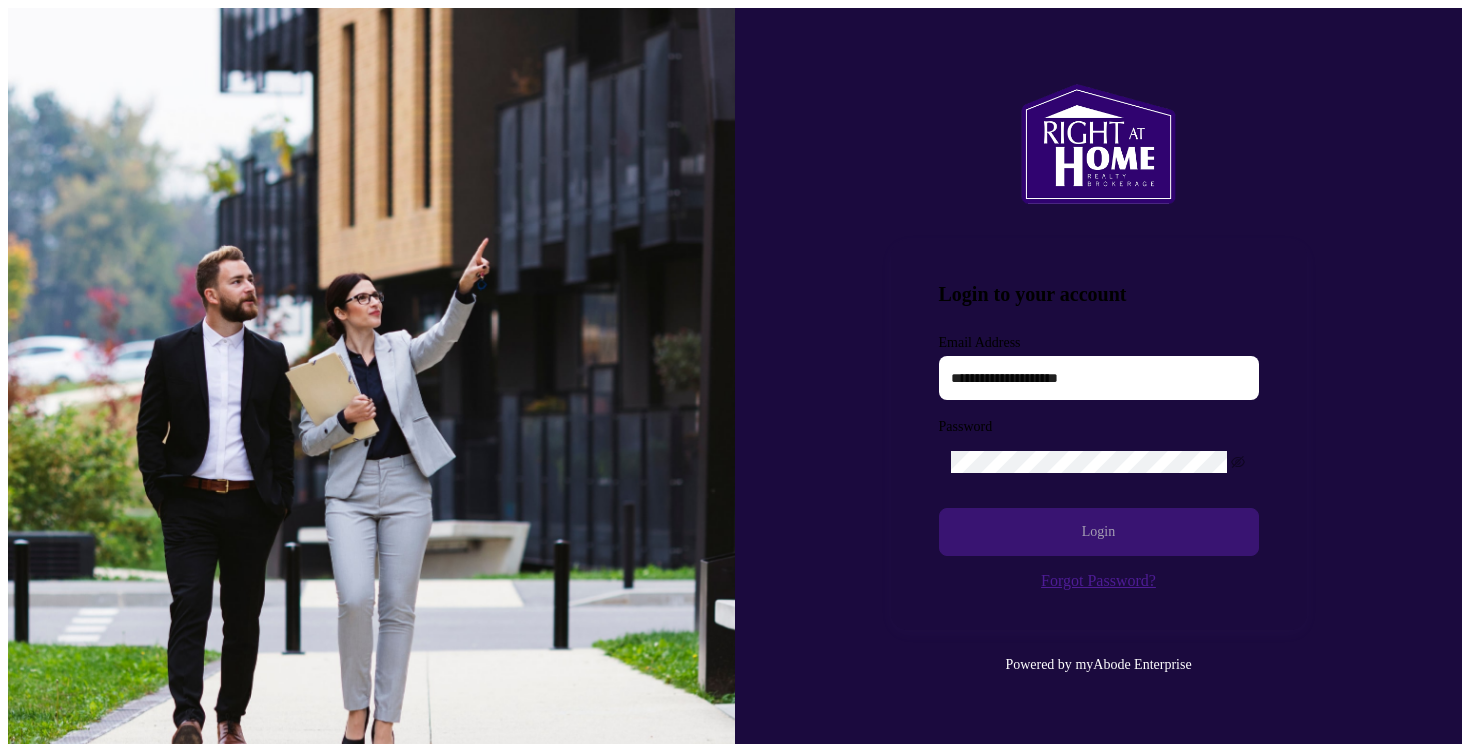 click on "Login" at bounding box center [1099, 532] 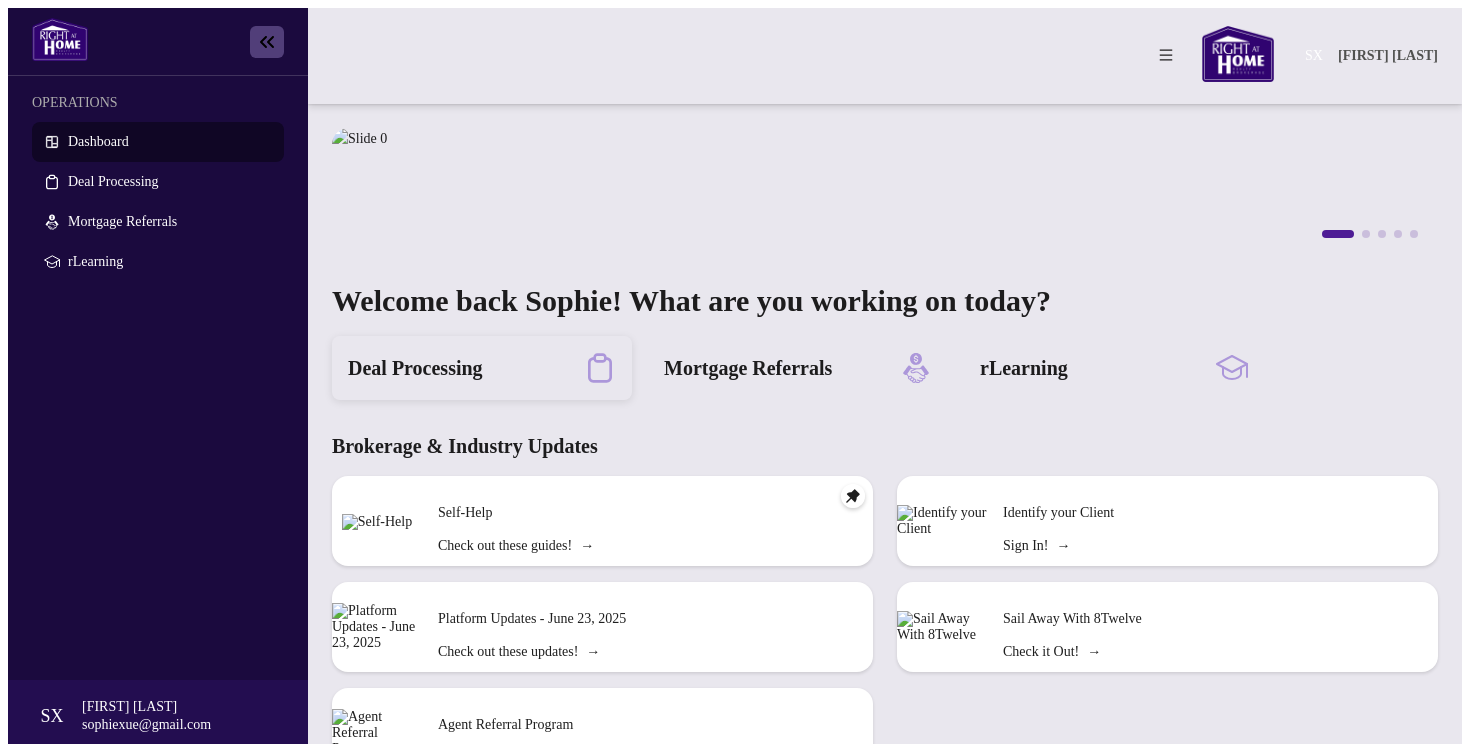 click on "Deal Processing" at bounding box center (482, 368) 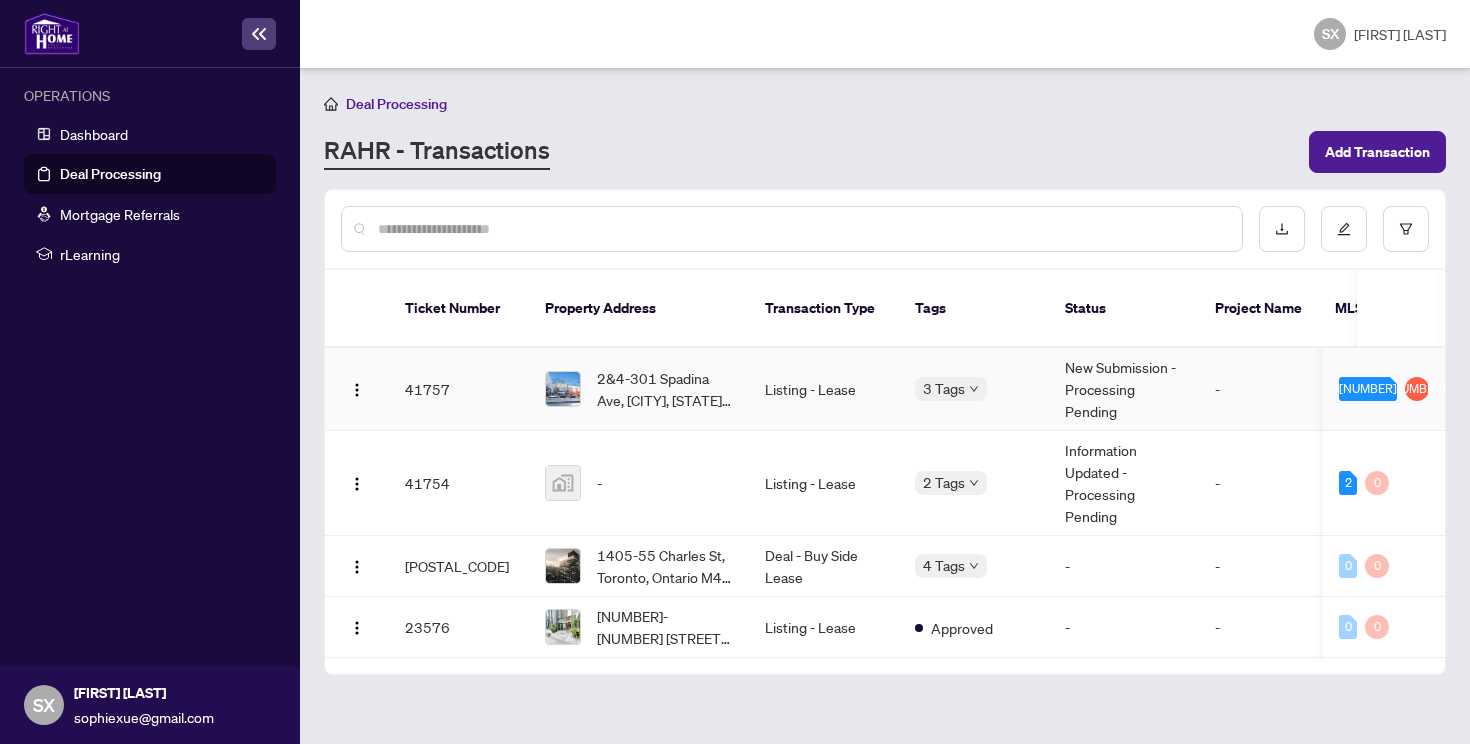 click on "2&4-301 Spadina Ave, [CITY], [STATE] M5T 2E6, Canada" at bounding box center [665, 389] 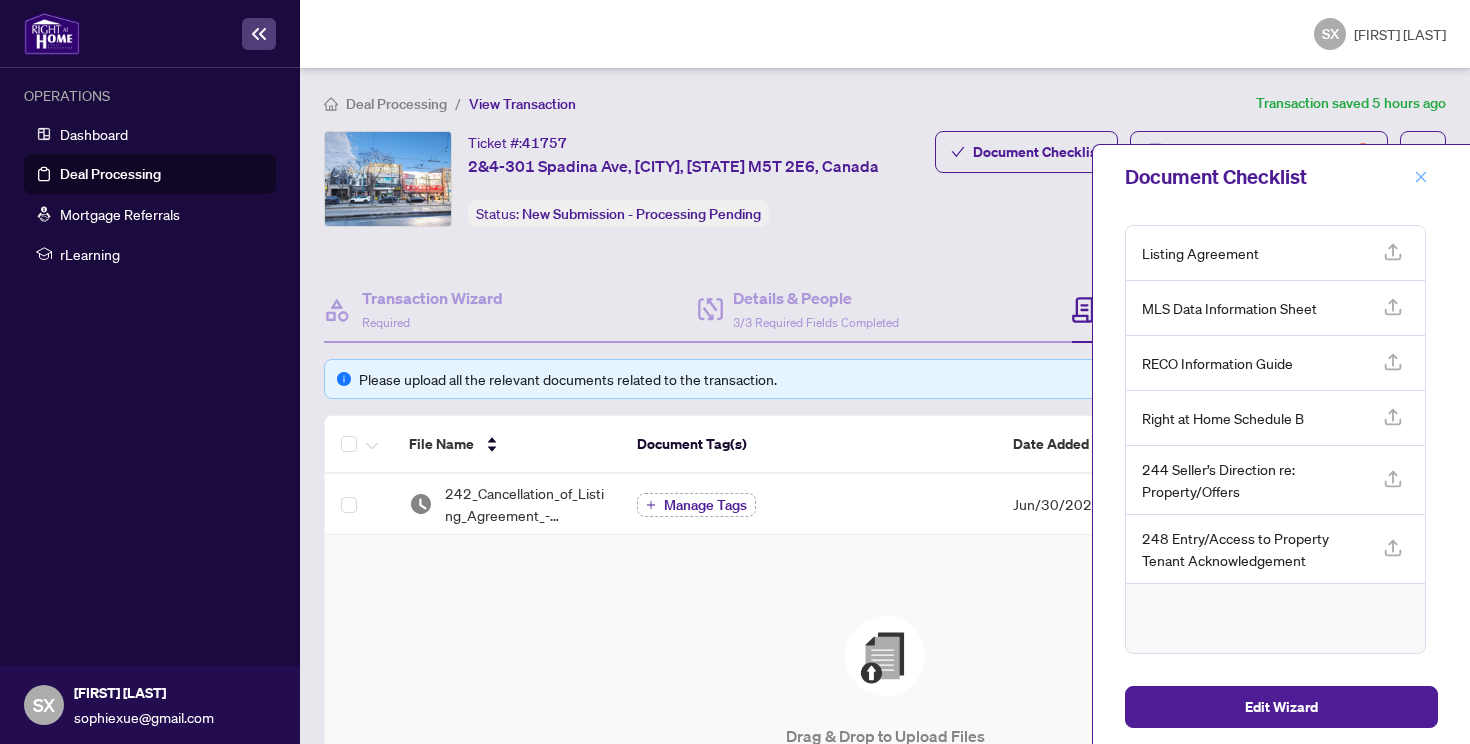 click at bounding box center [1421, 177] 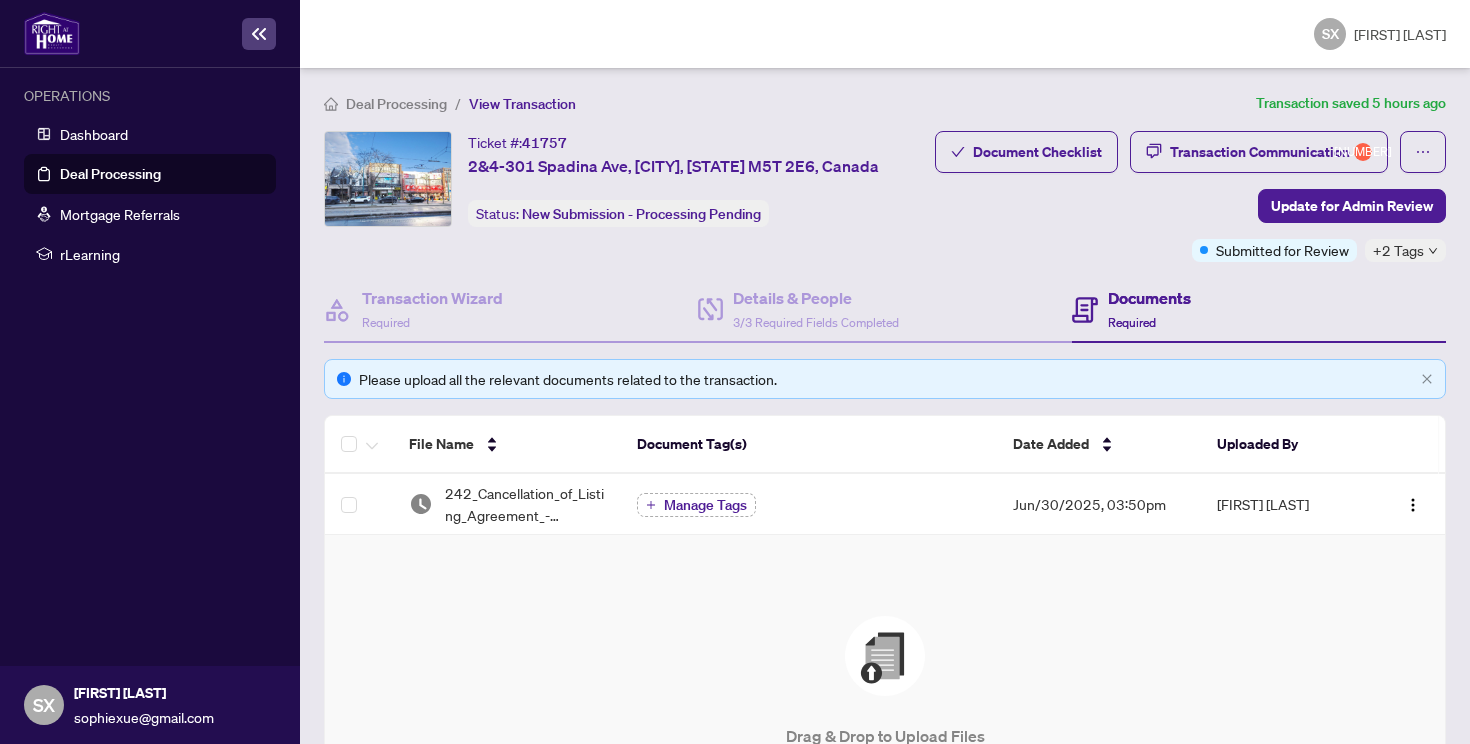 click at bounding box center [885, 656] 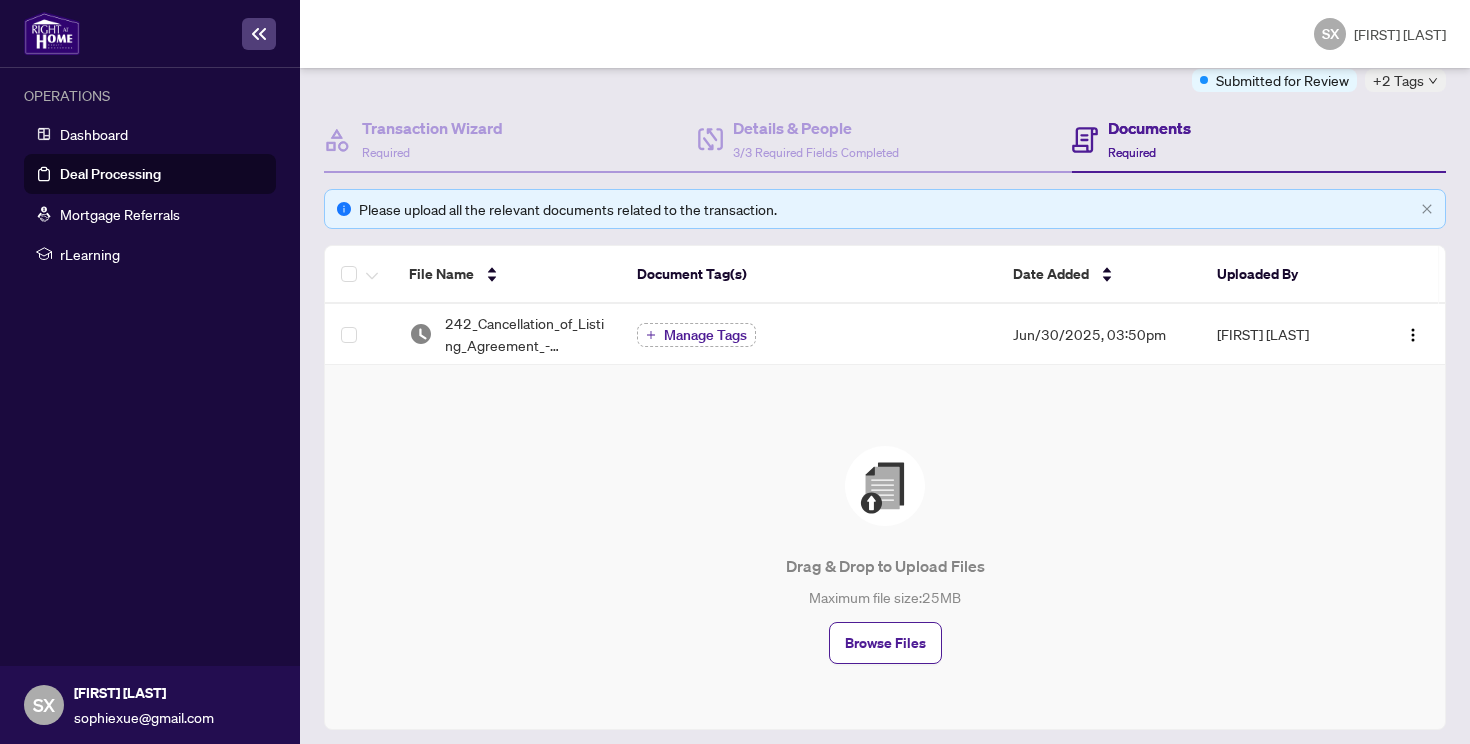 scroll, scrollTop: 173, scrollLeft: 0, axis: vertical 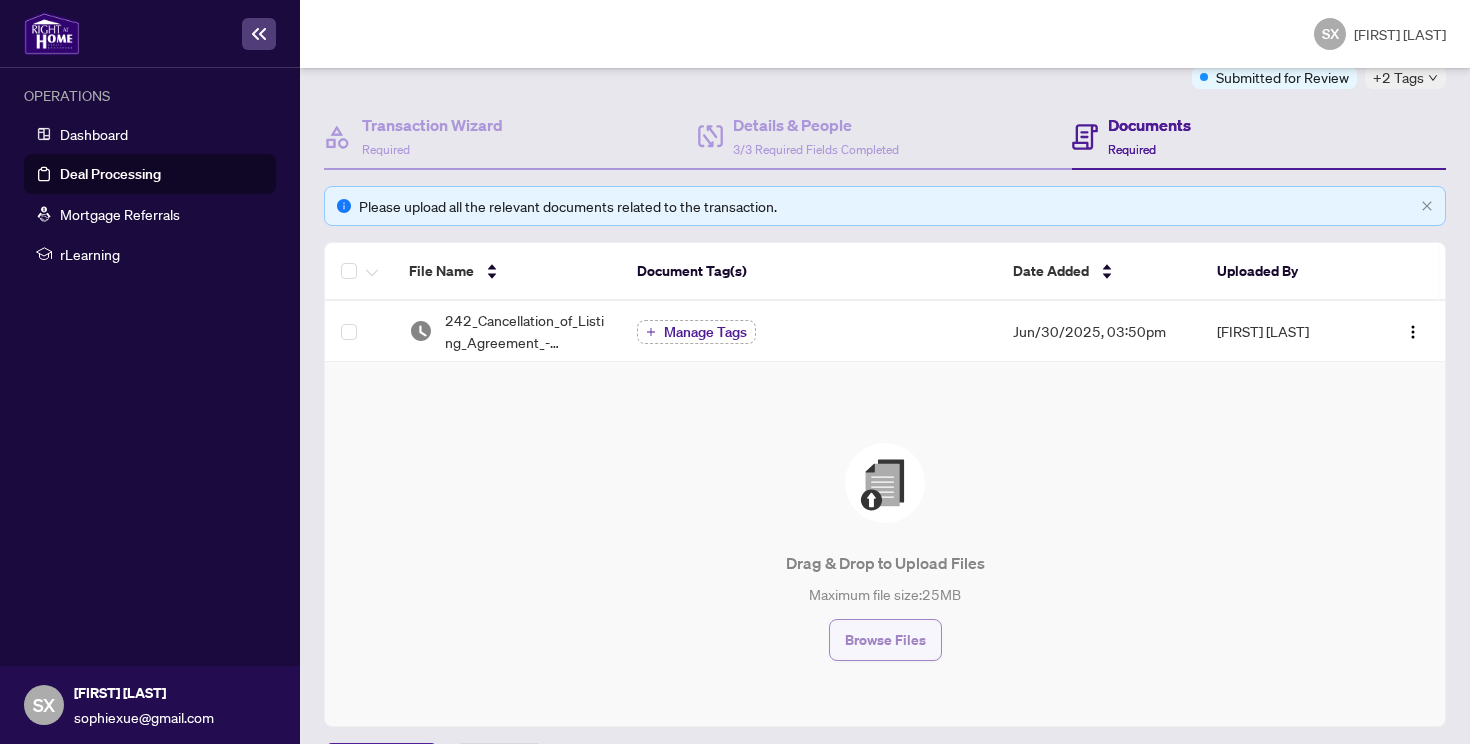 click on "Browse Files" at bounding box center [885, 640] 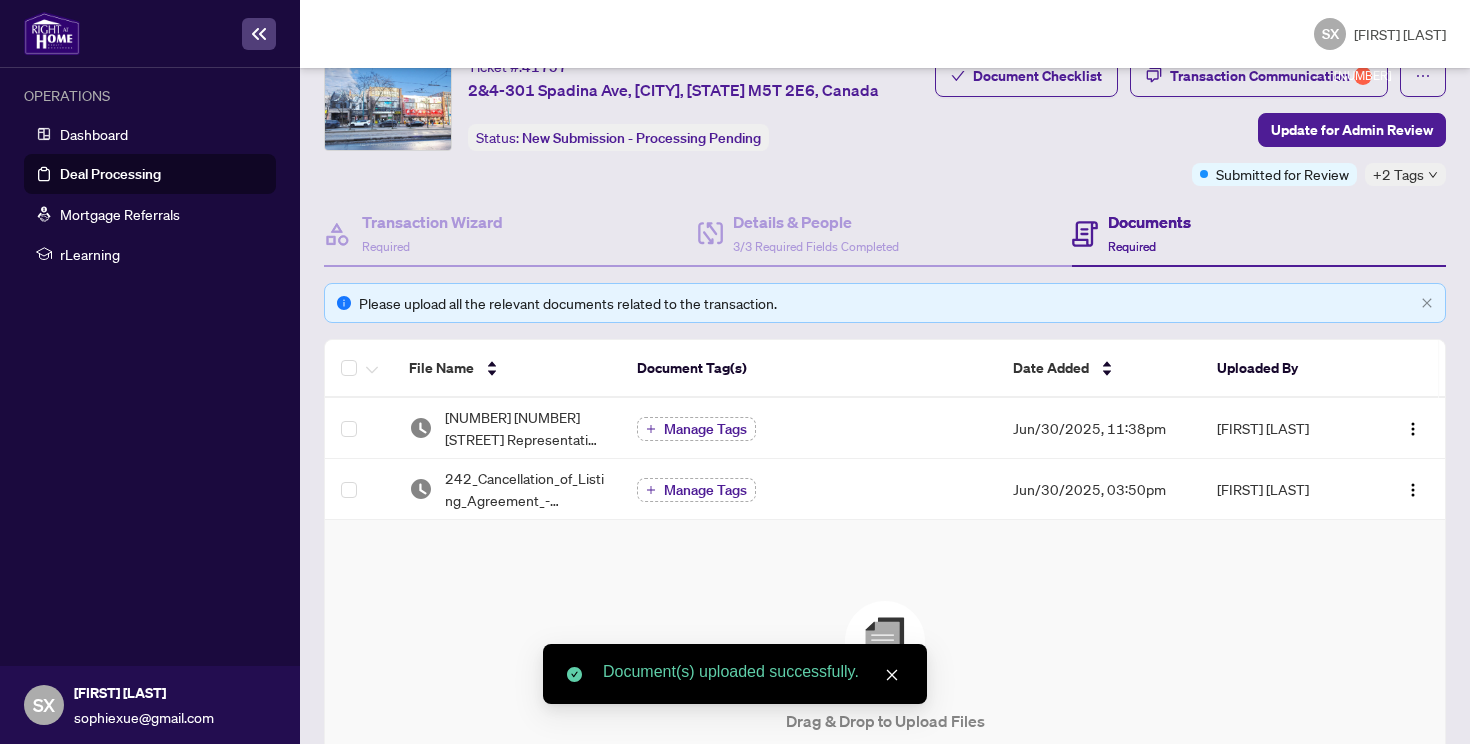 scroll, scrollTop: 0, scrollLeft: 0, axis: both 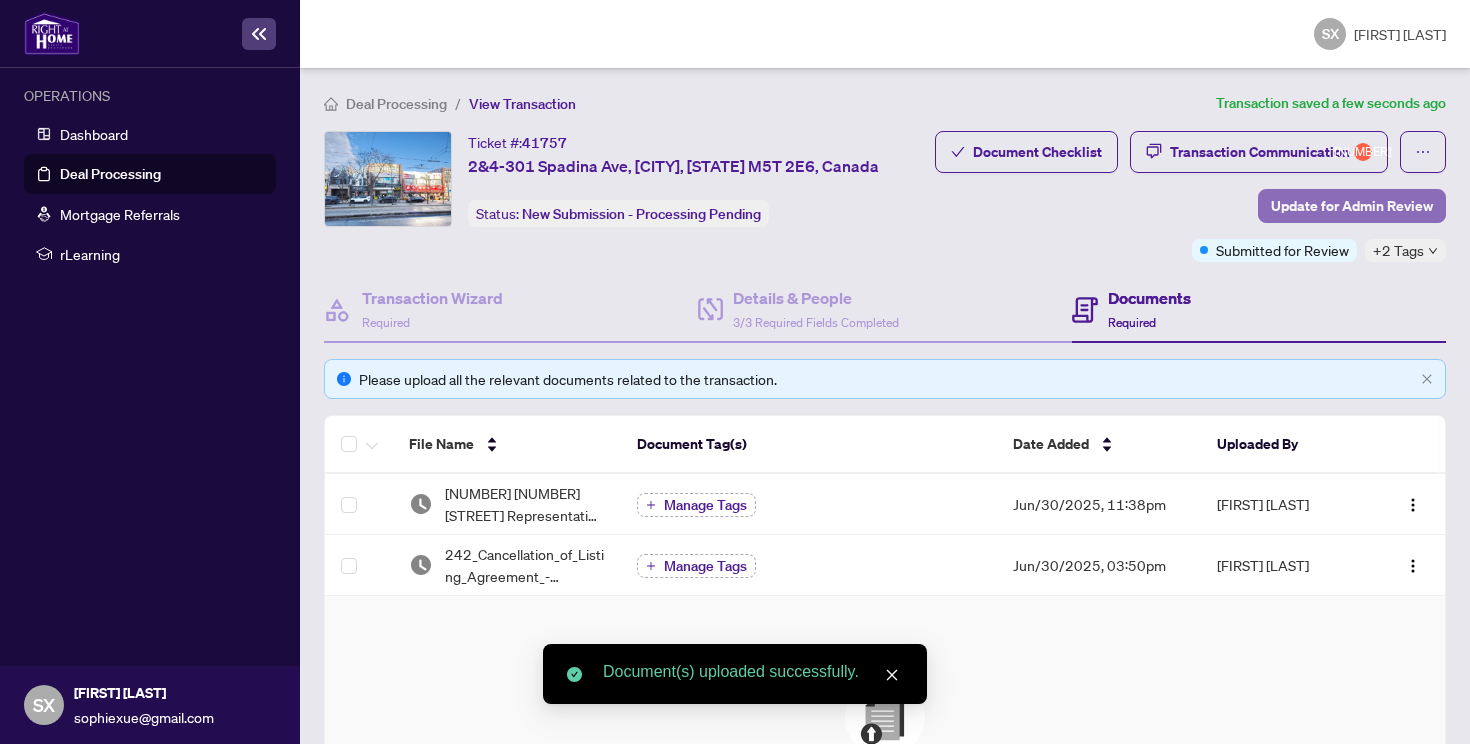 click on "Update for Admin Review" at bounding box center [1352, 206] 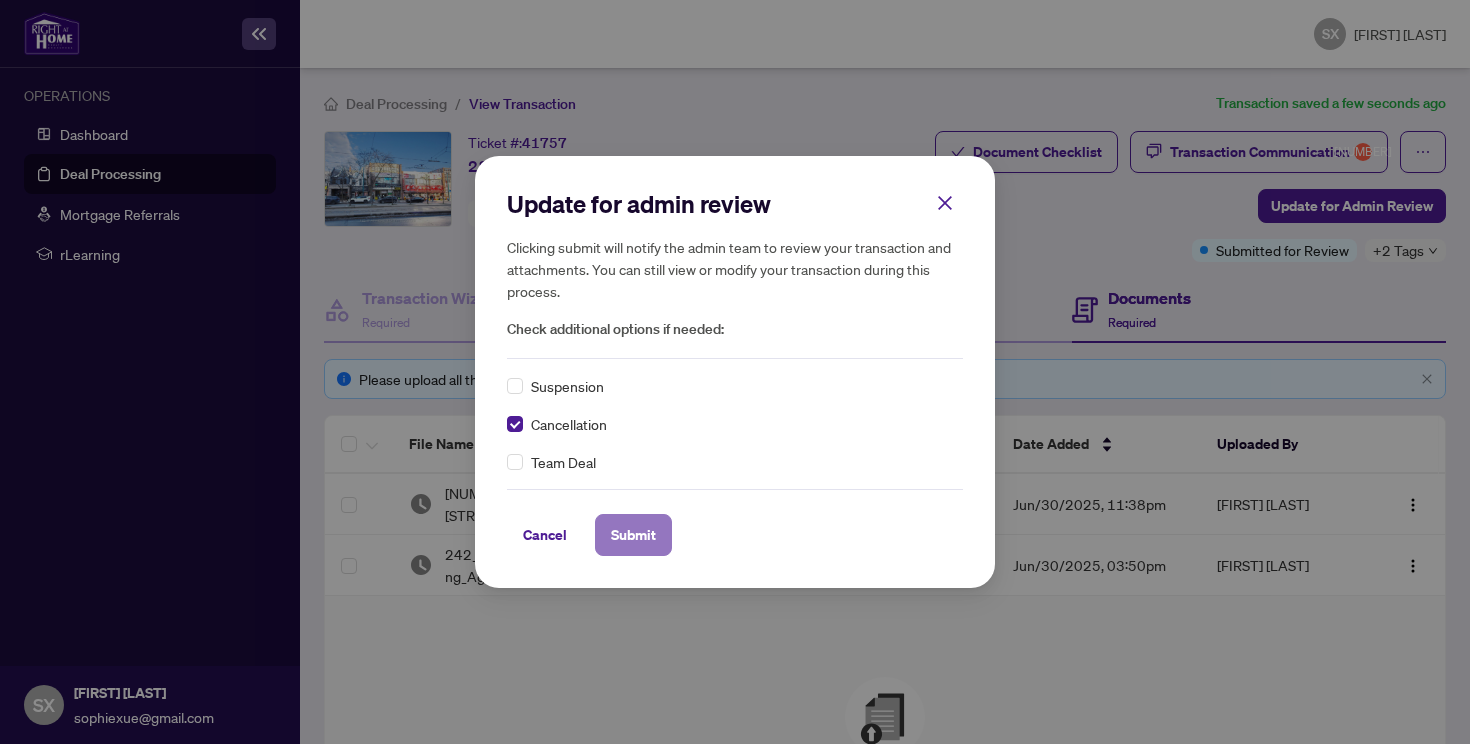 click on "Submit" at bounding box center (633, 535) 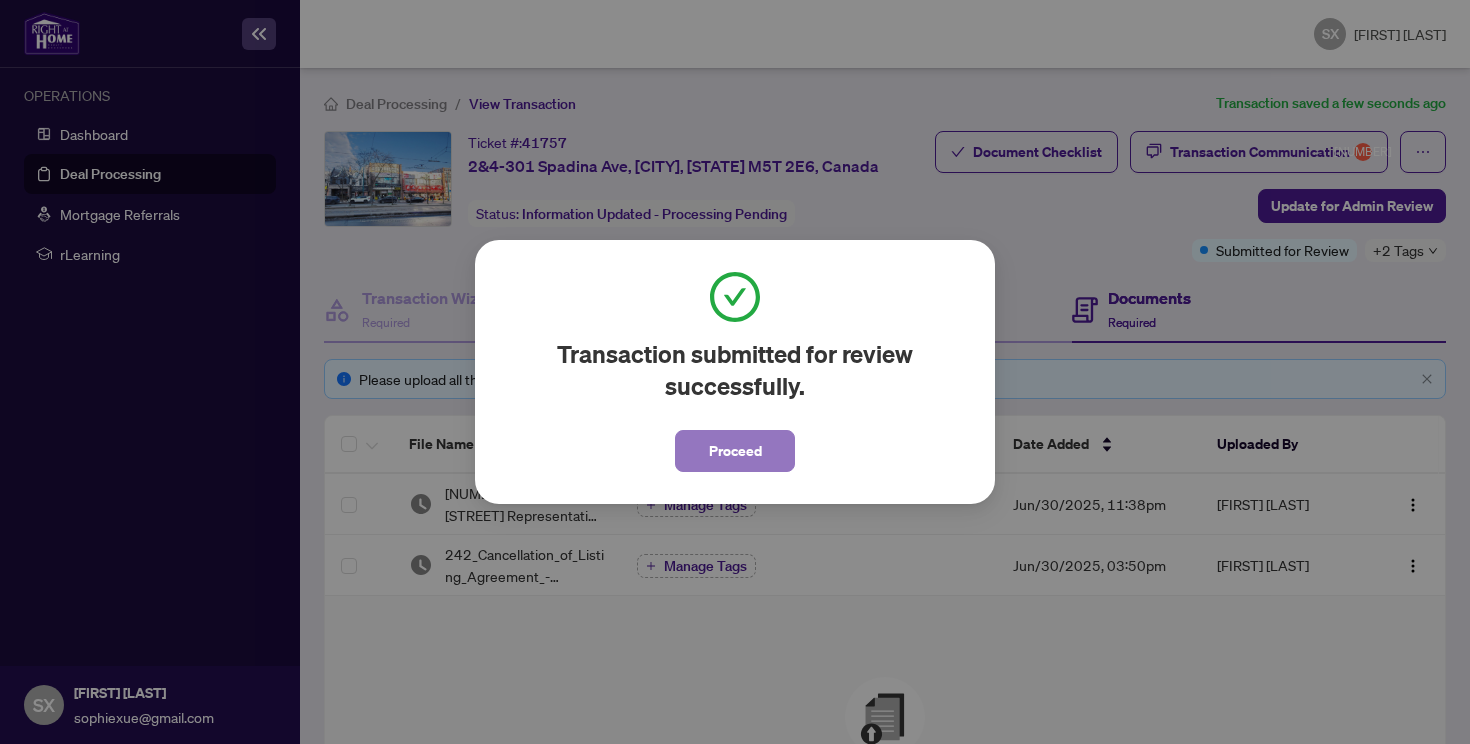 click on "Proceed" at bounding box center (735, 451) 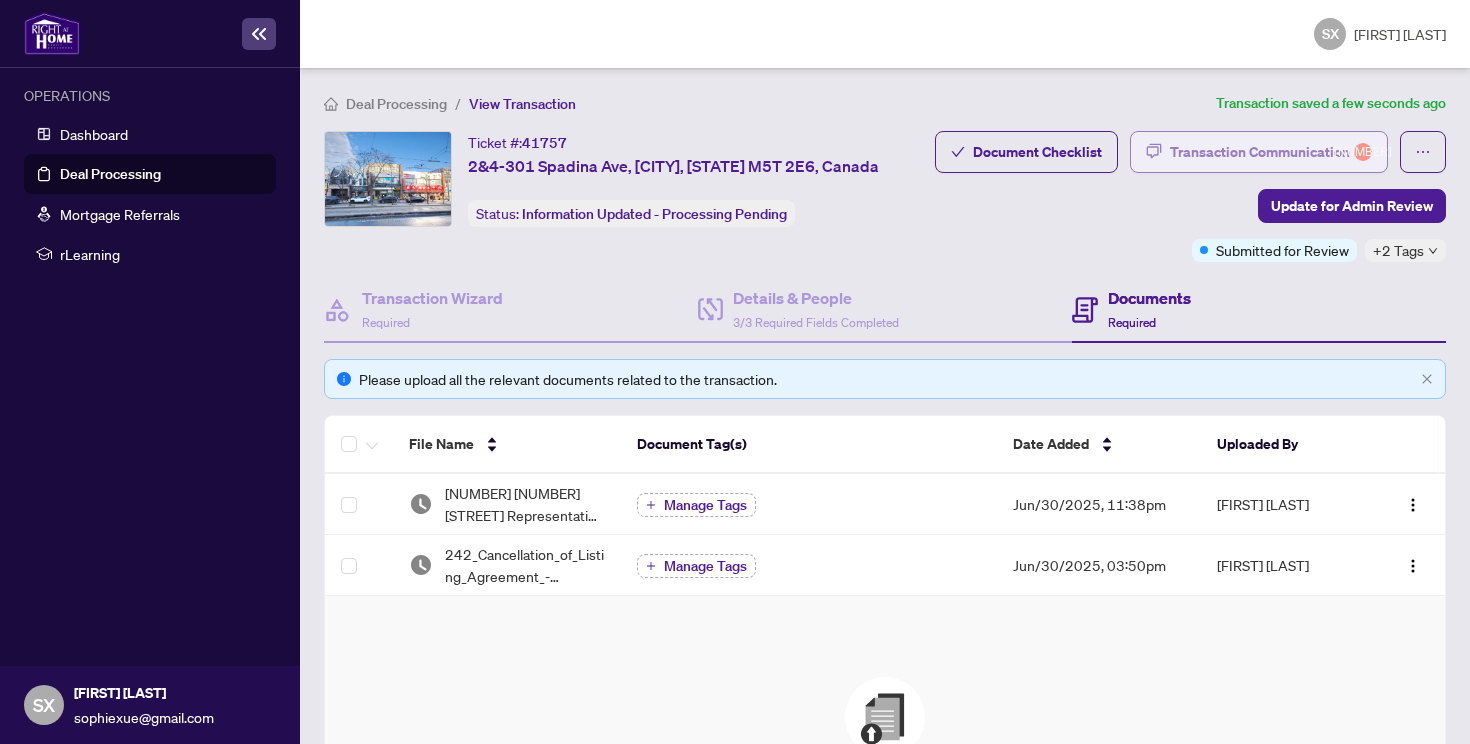click on "Transaction Communication 1" at bounding box center [1271, 152] 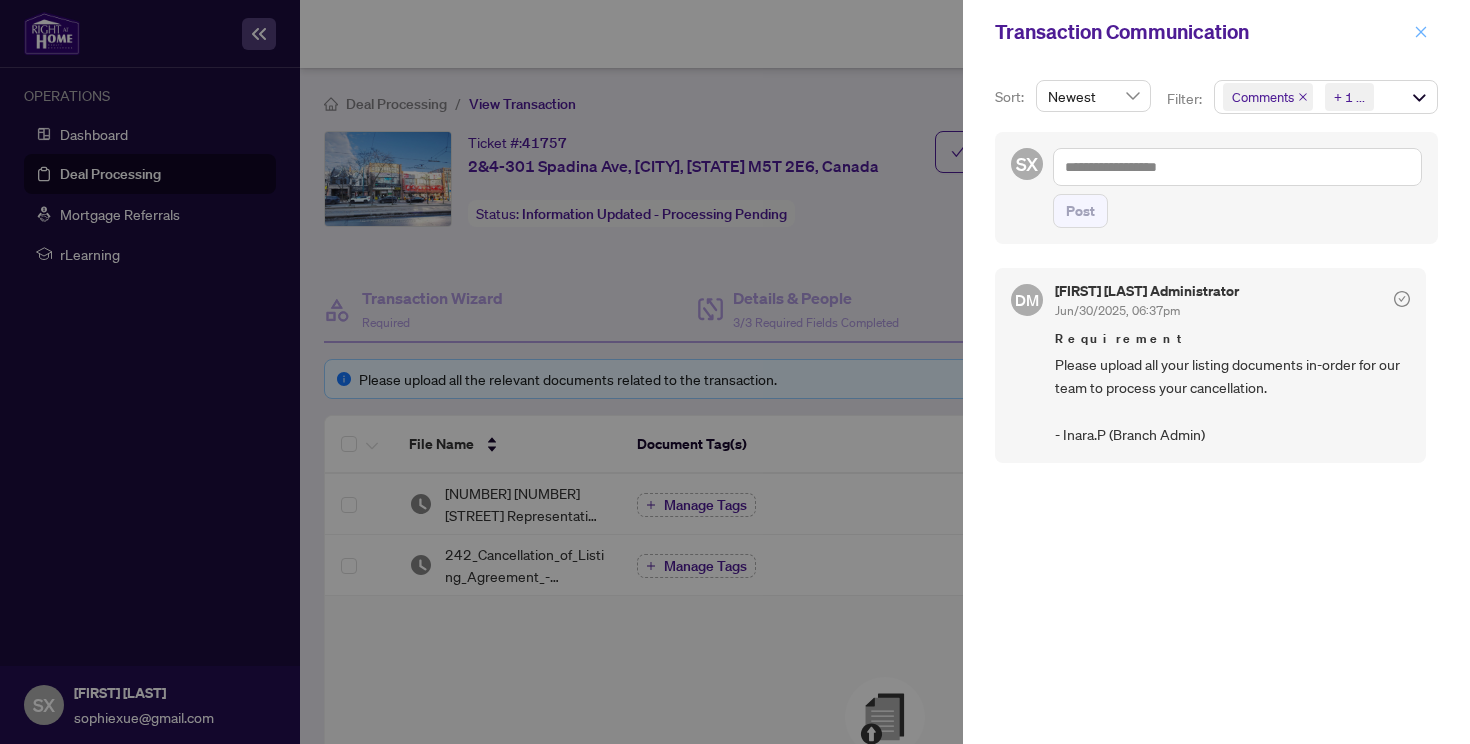 click at bounding box center (1421, 32) 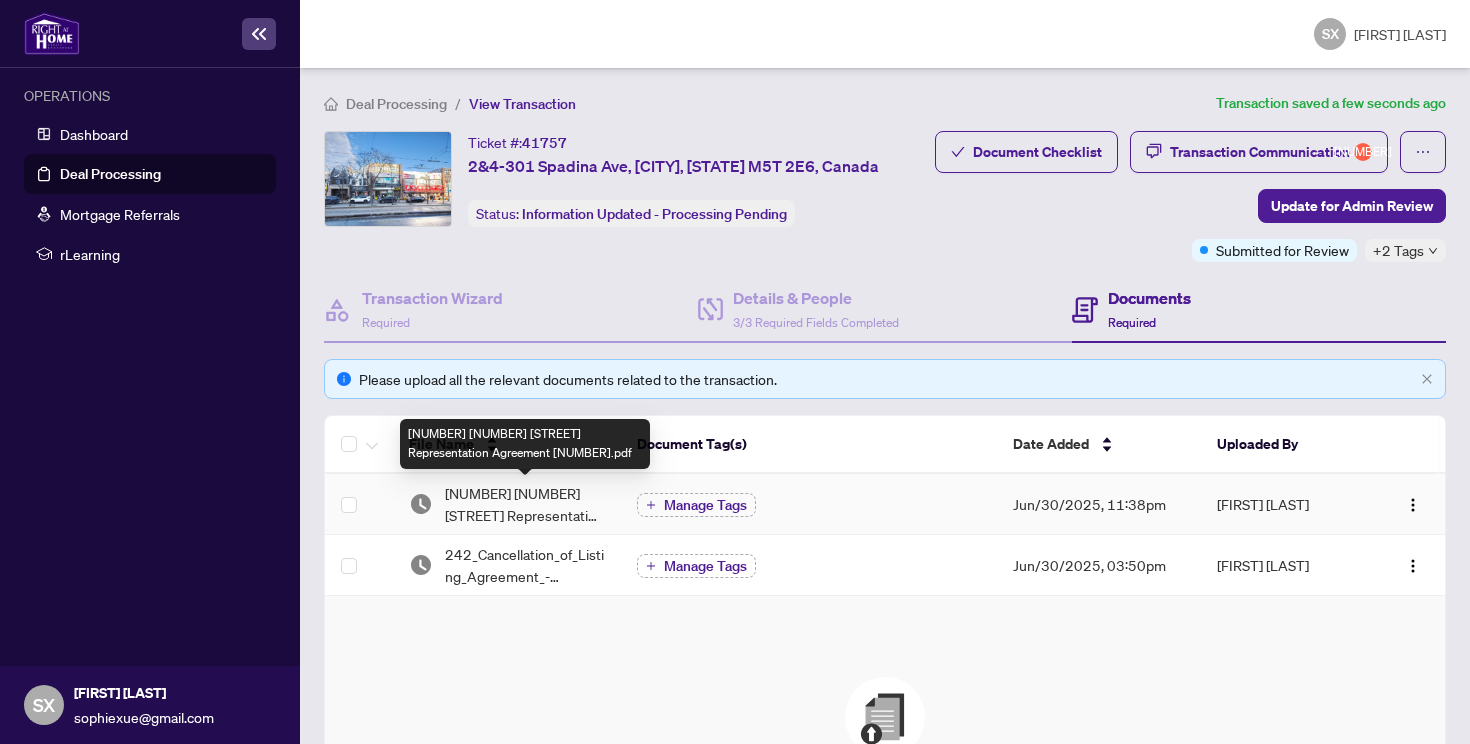 click on "[NUMBER] [NUMBER] [STREET] Representation Agreement [NUMBER].pdf" at bounding box center (525, 504) 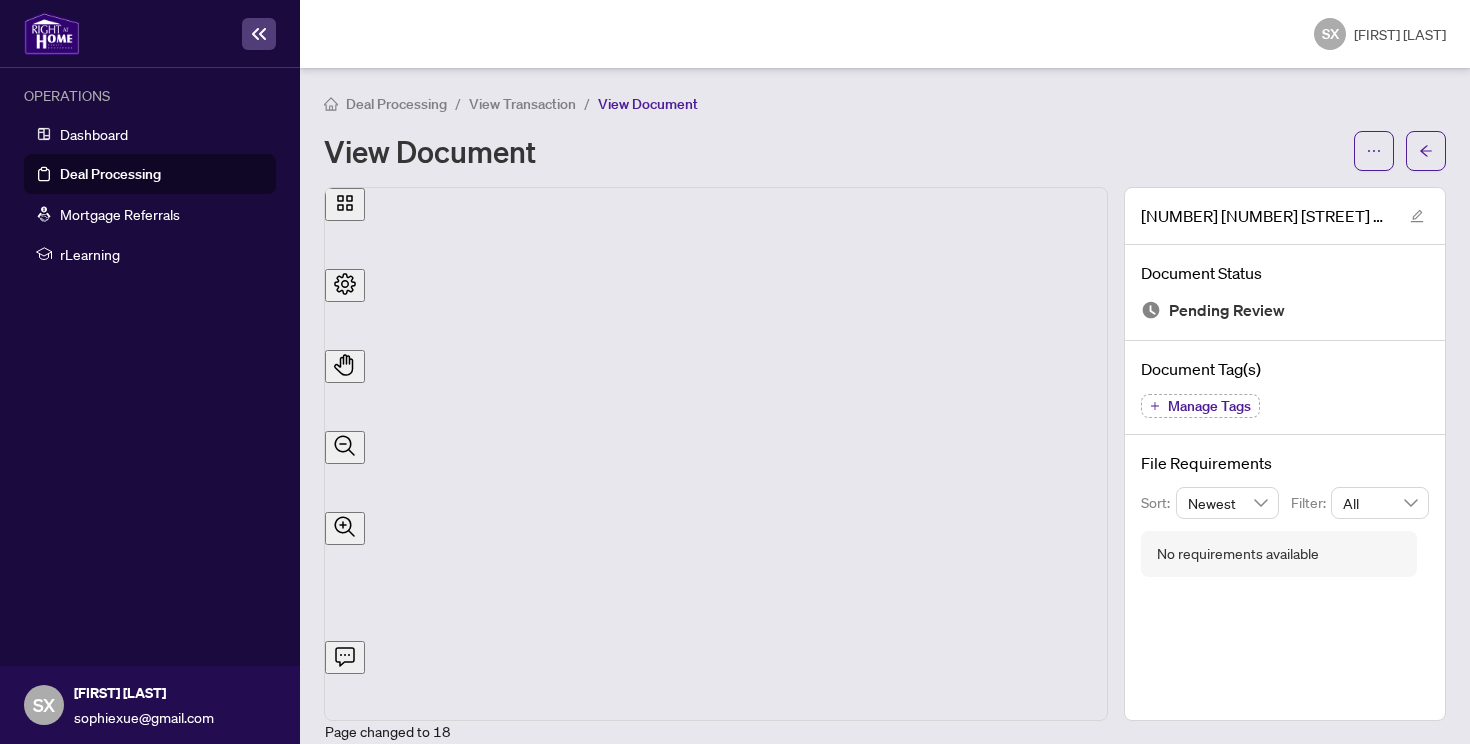 scroll, scrollTop: 16981, scrollLeft: 0, axis: vertical 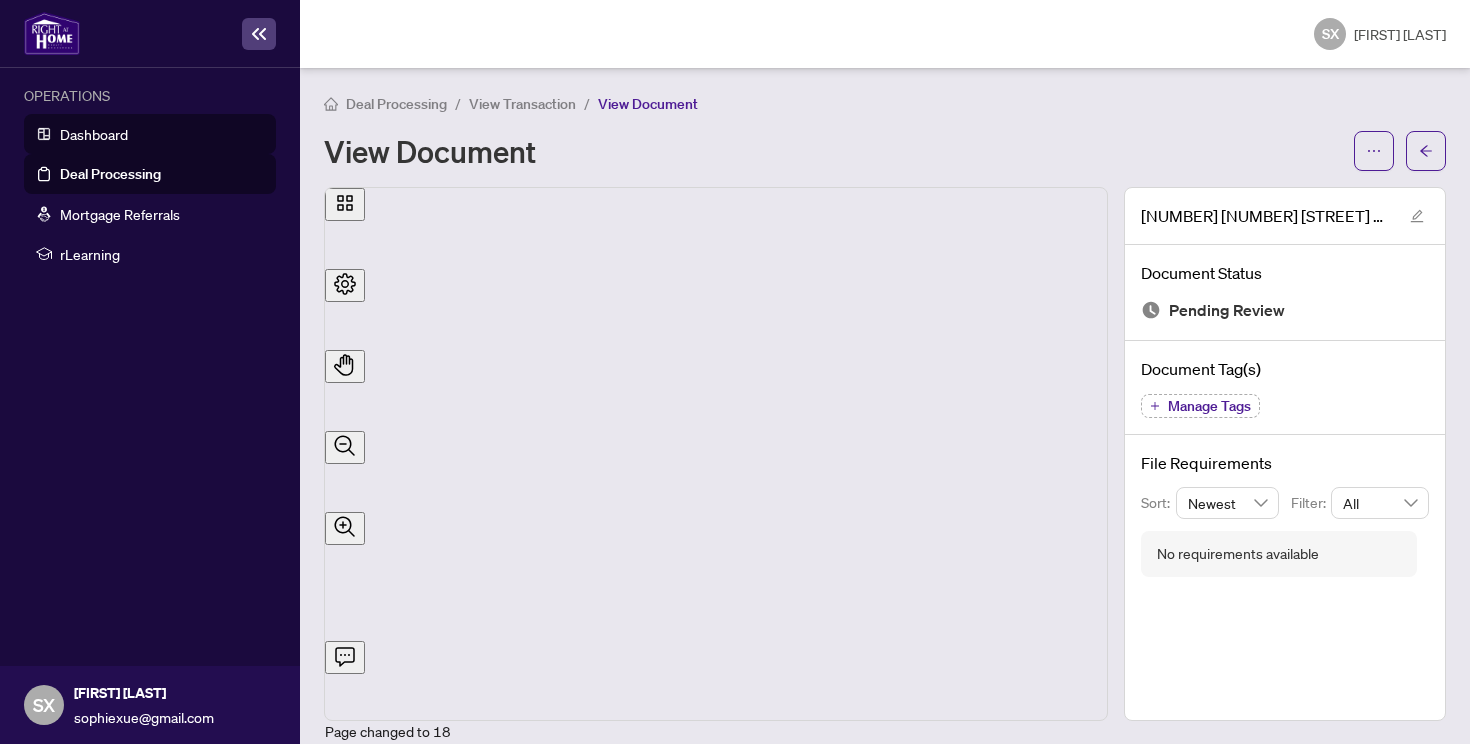 click on "Dashboard" at bounding box center (94, 134) 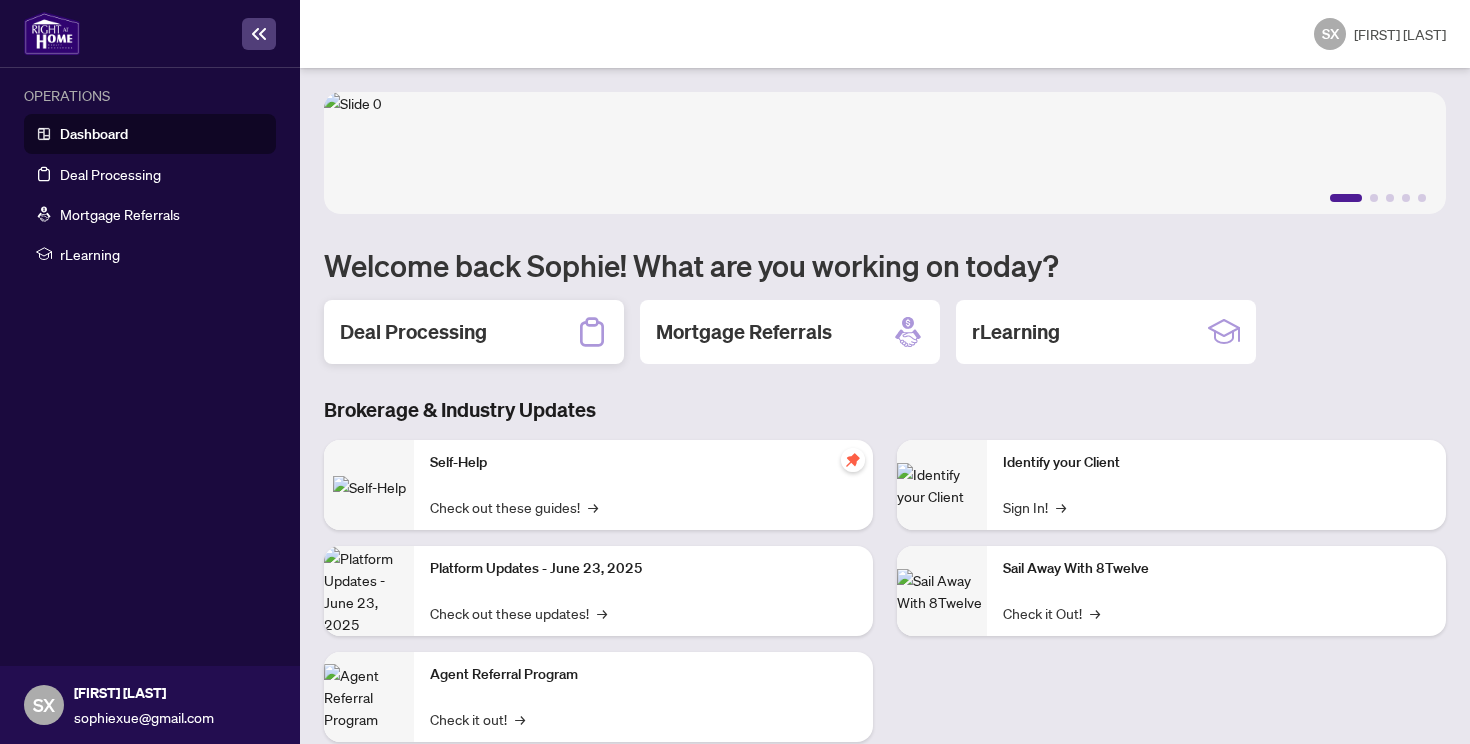 click on "Deal Processing" at bounding box center (474, 332) 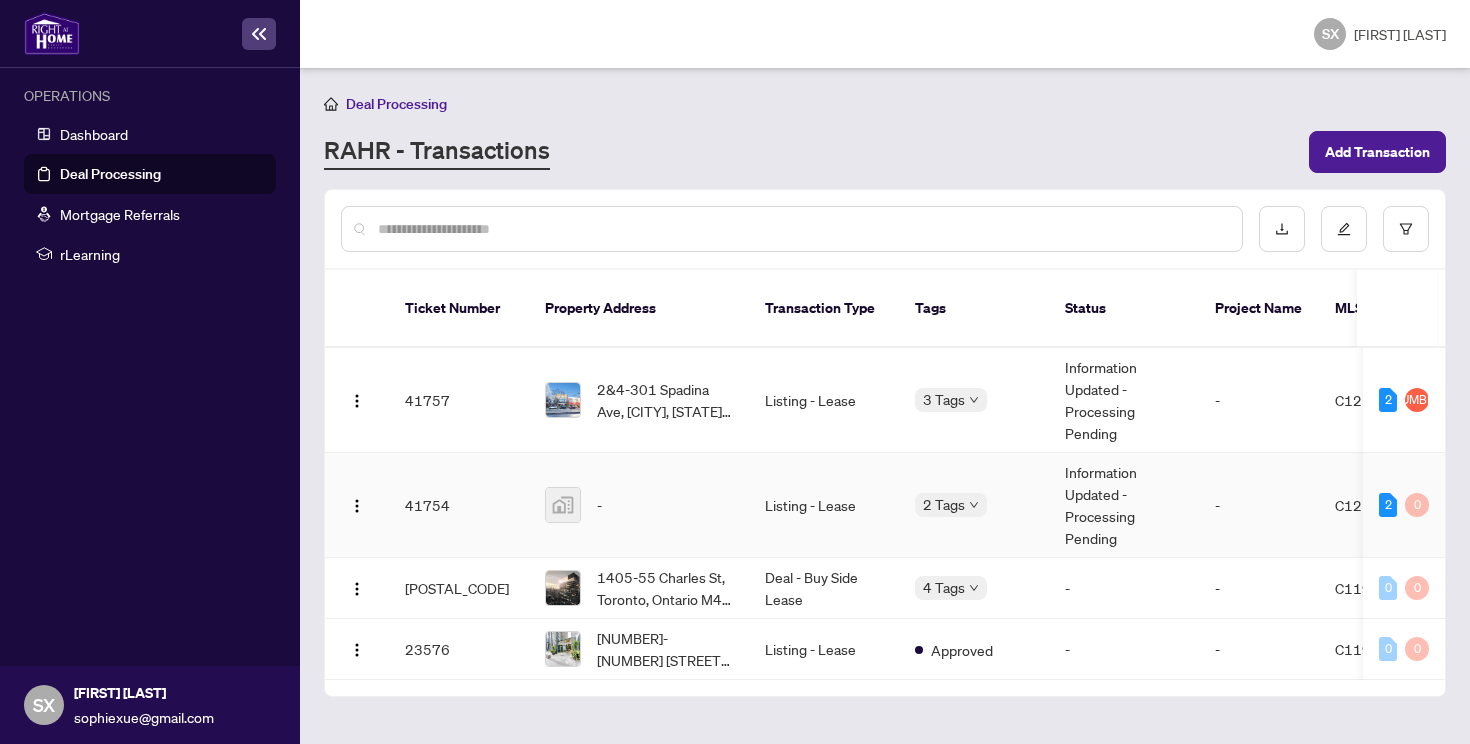 click on "Listing - Lease" at bounding box center [824, 505] 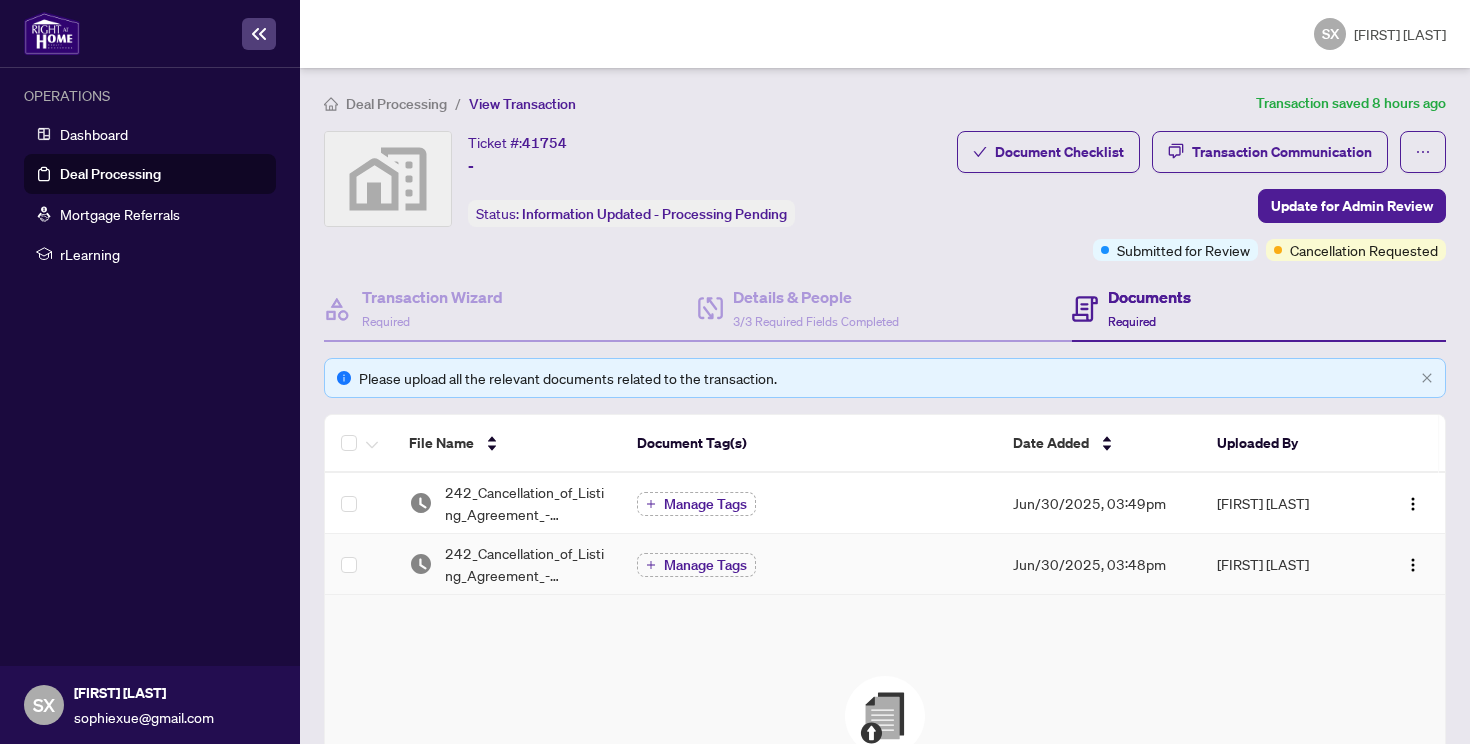 scroll, scrollTop: 296, scrollLeft: 0, axis: vertical 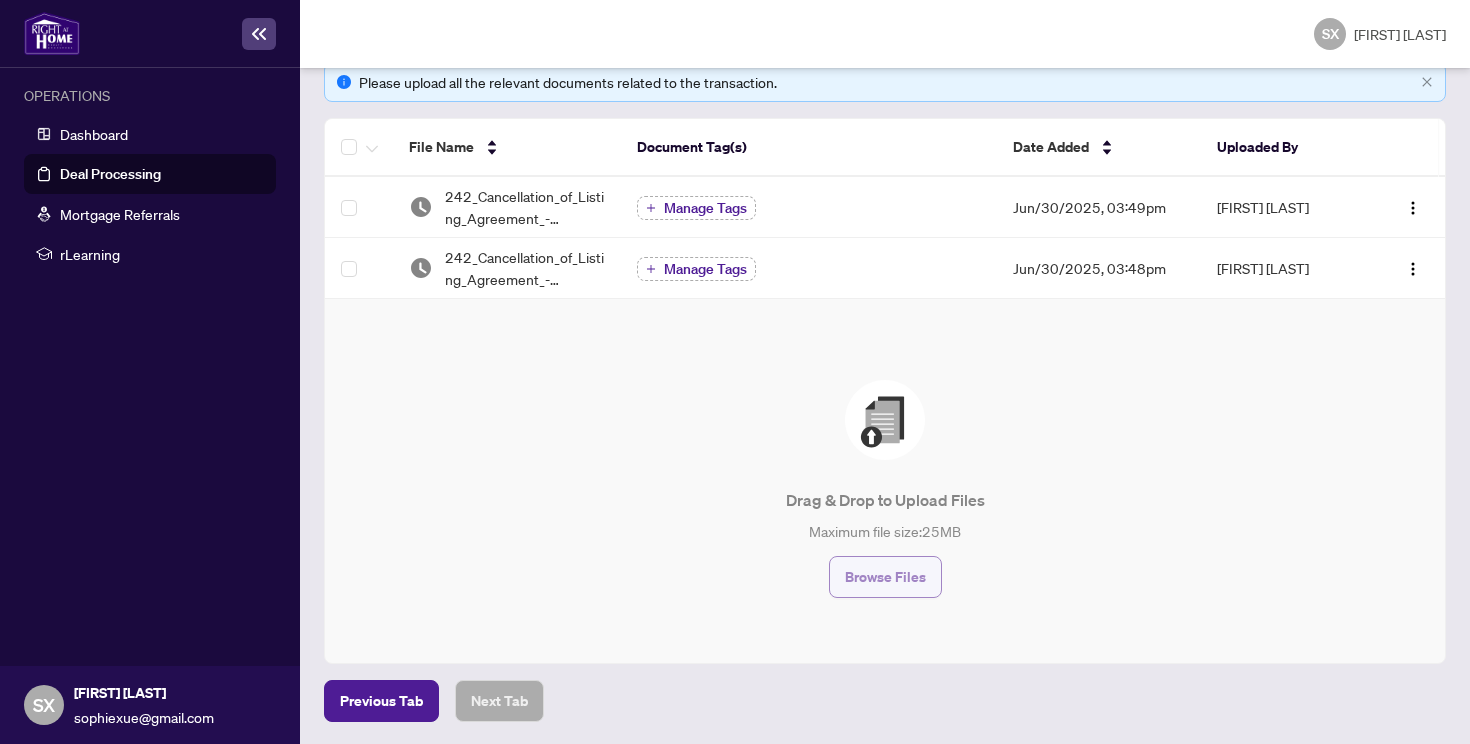 click on "Browse Files" at bounding box center (885, 577) 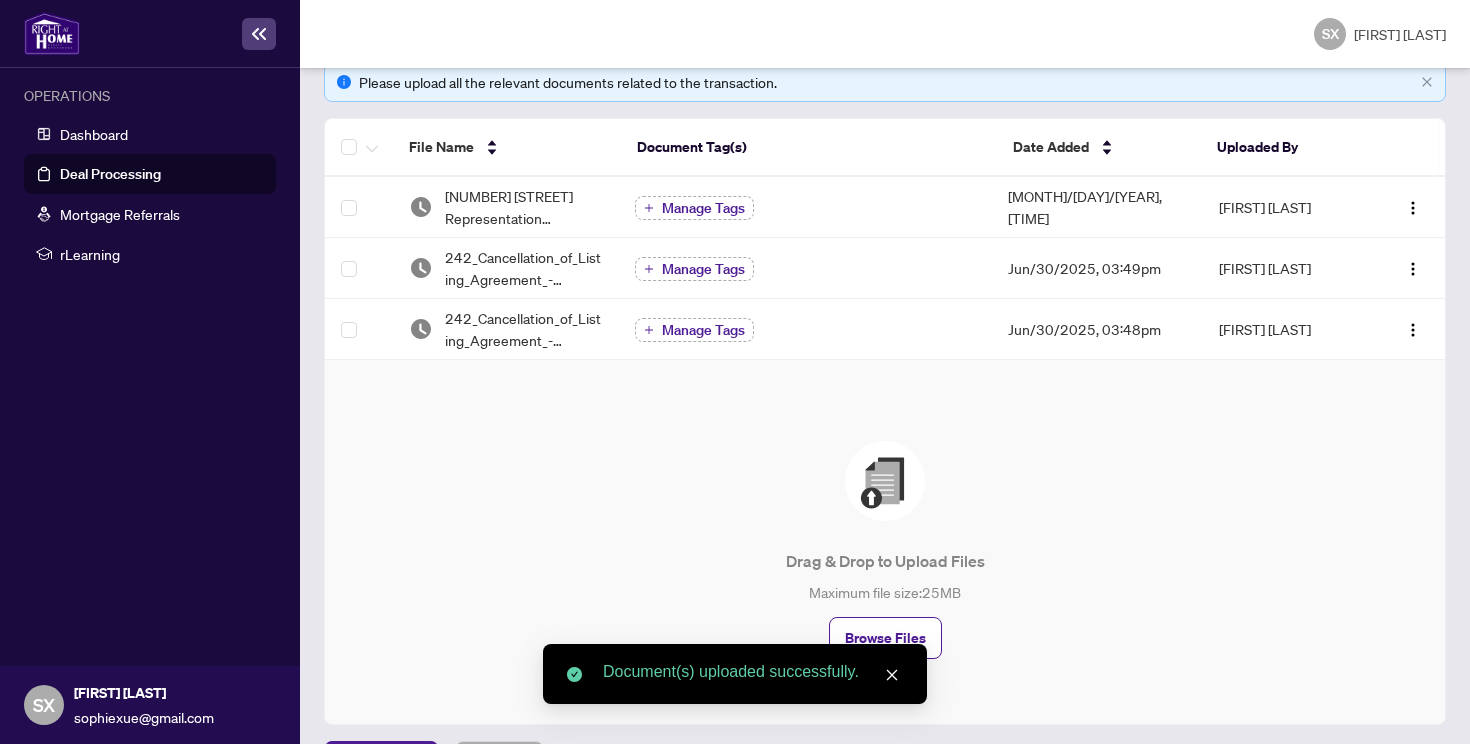 scroll, scrollTop: 0, scrollLeft: 0, axis: both 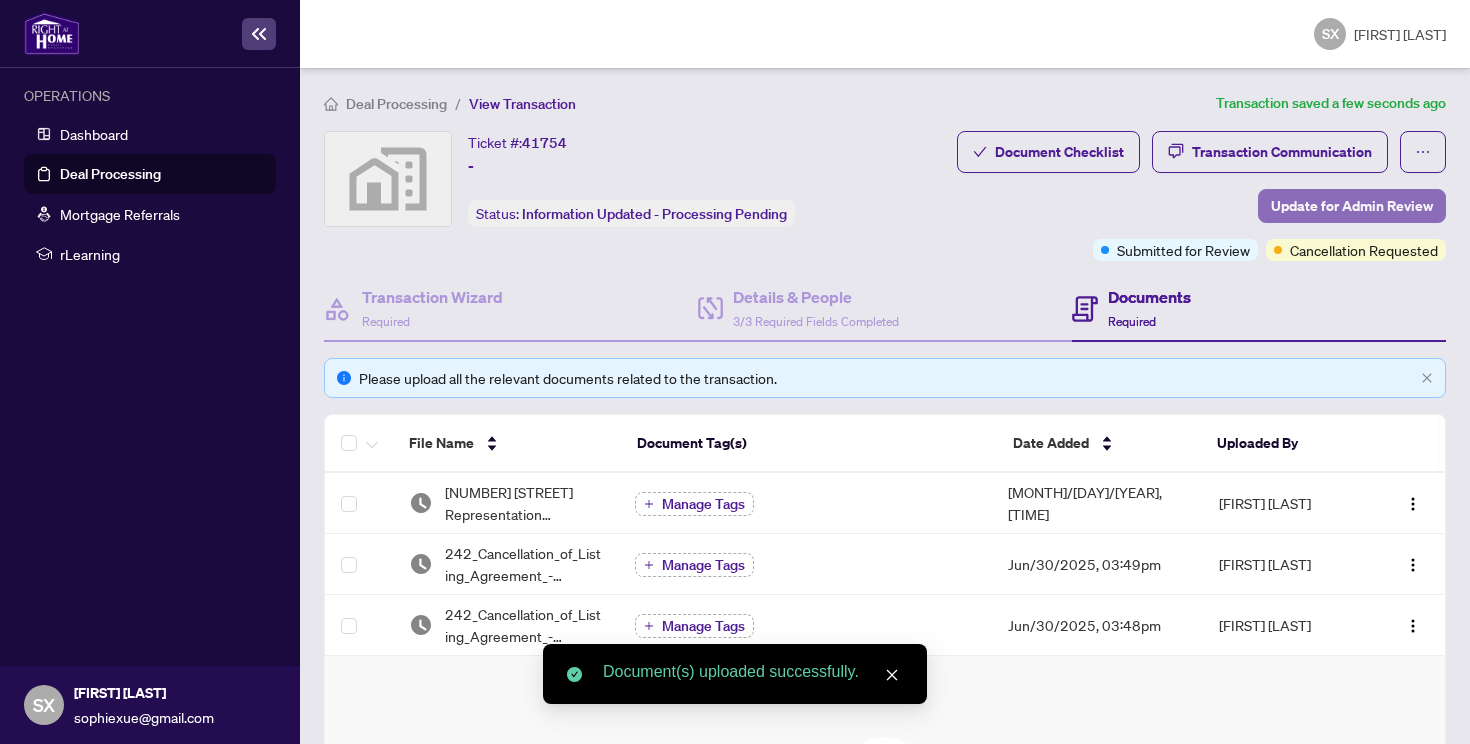 click on "Update for Admin Review" at bounding box center (1352, 206) 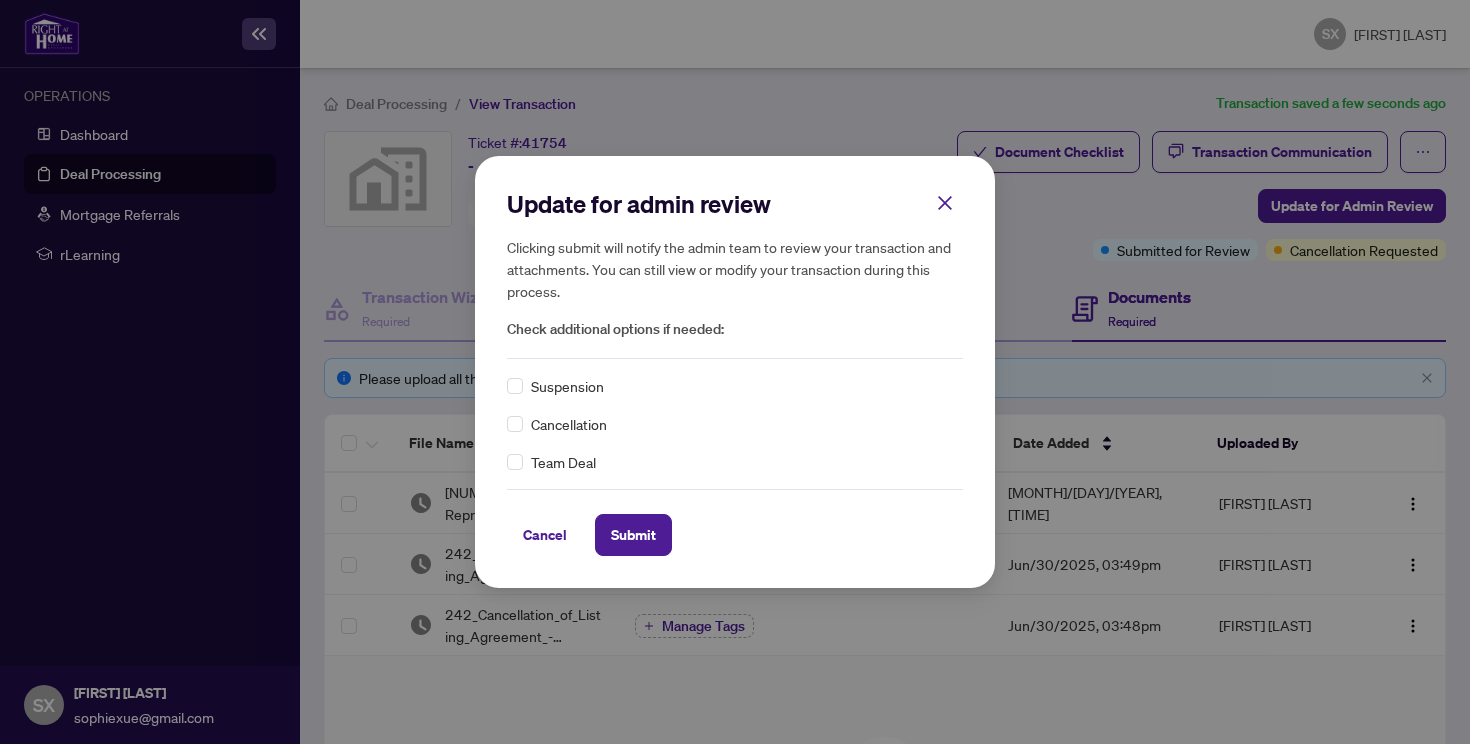 click on "Suspension Cancellation Team Deal" at bounding box center (735, 424) 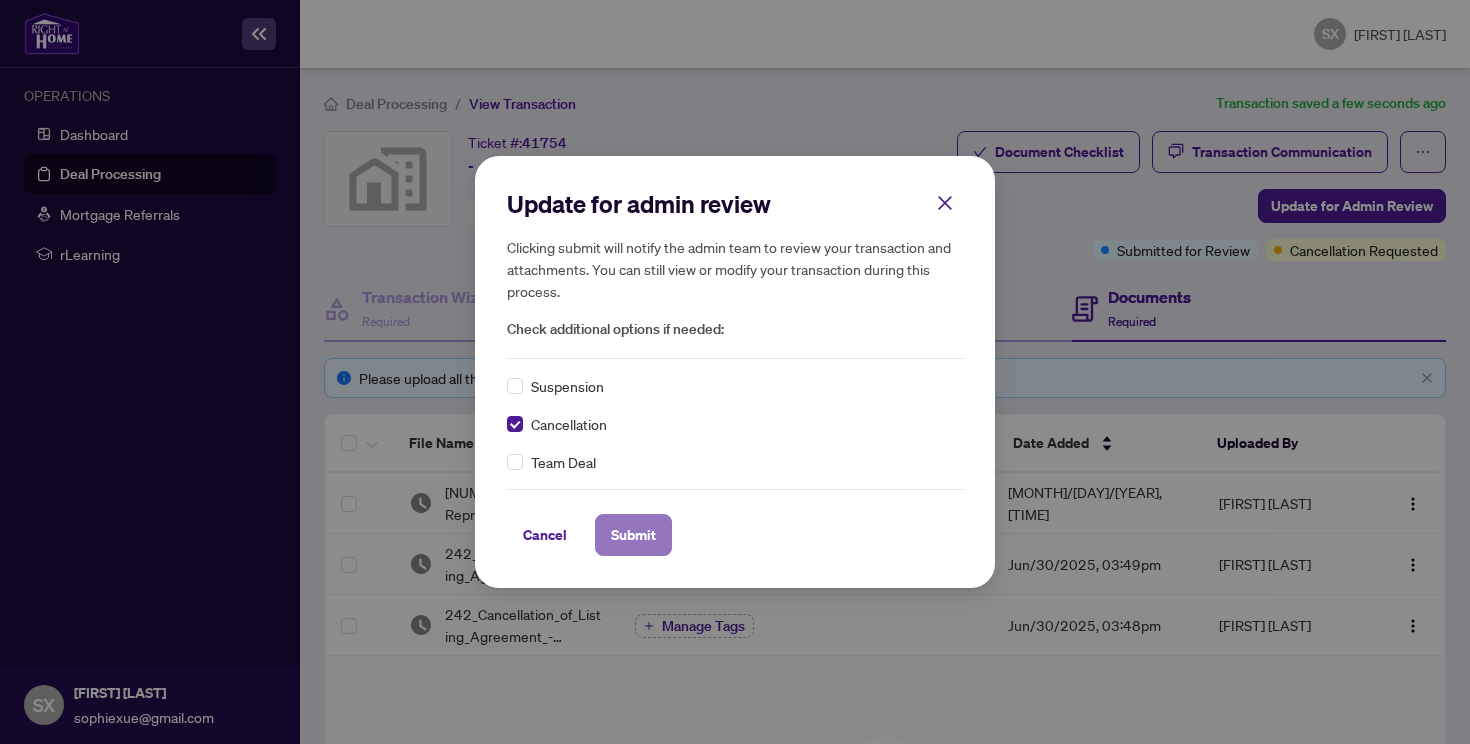 click on "Submit" at bounding box center (633, 535) 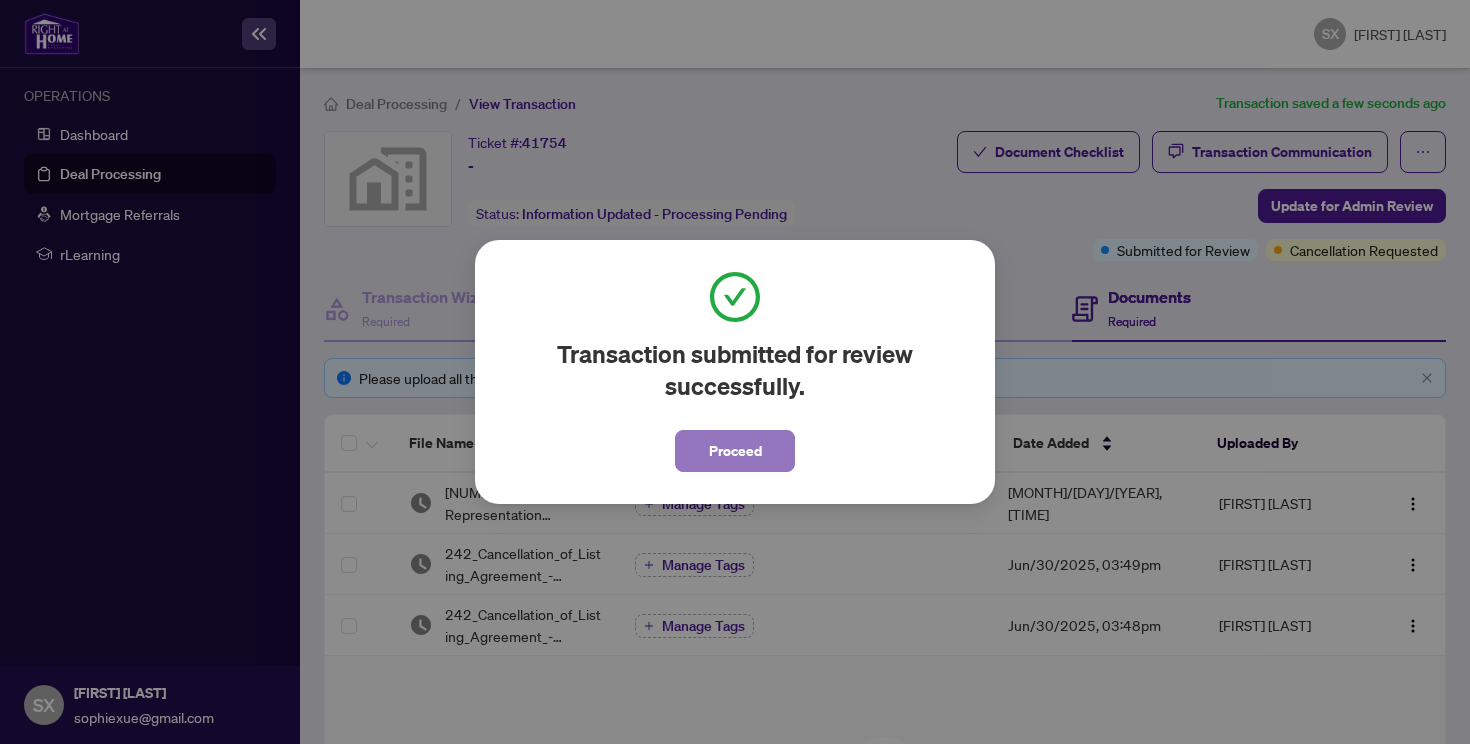 click on "Proceed" at bounding box center [735, 451] 